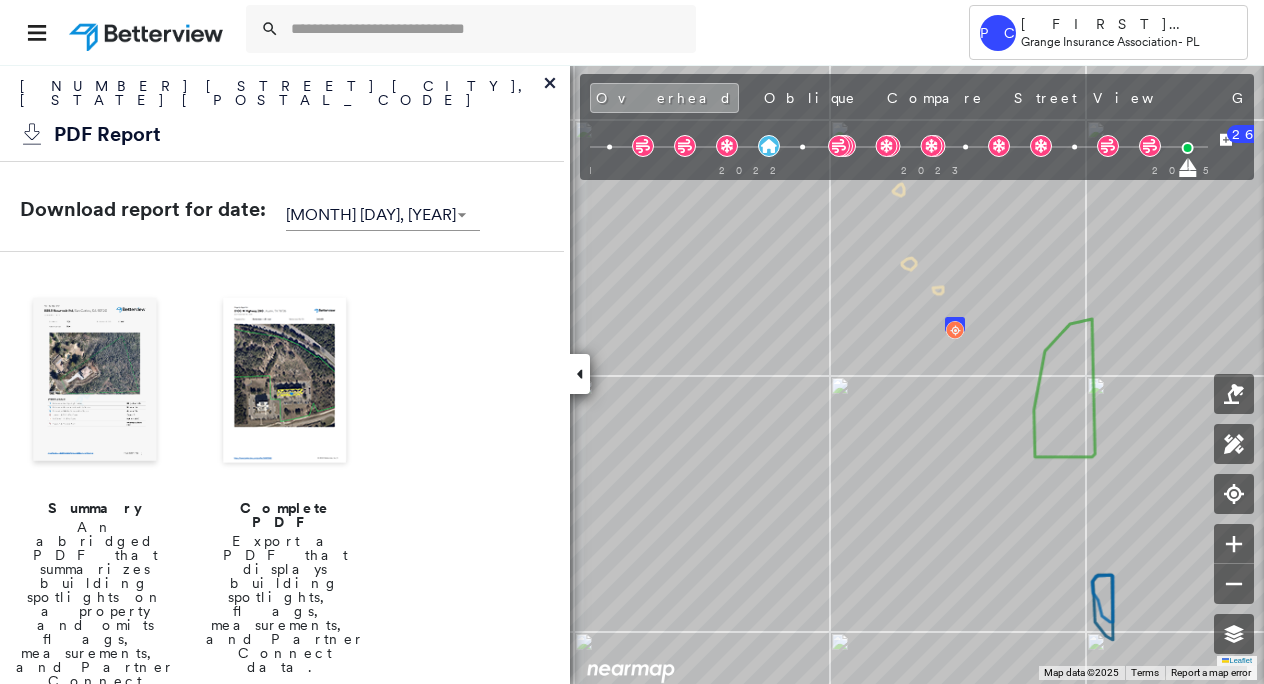scroll, scrollTop: 0, scrollLeft: 0, axis: both 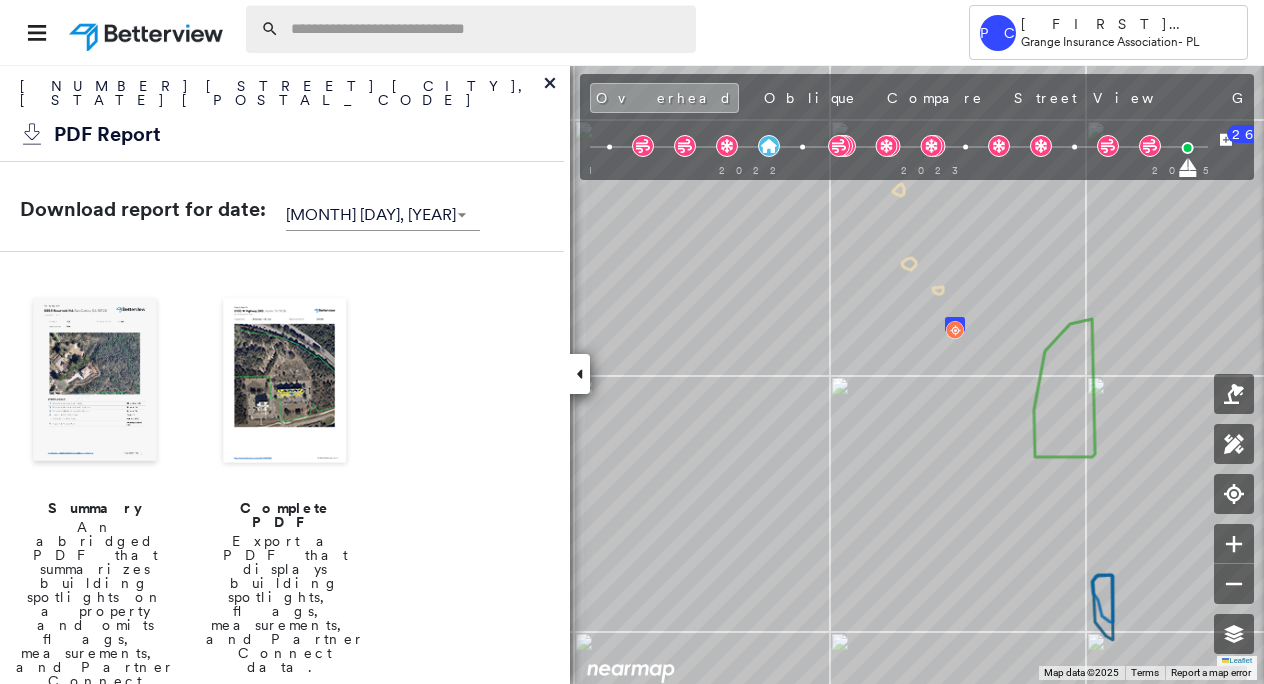 click at bounding box center (487, 29) 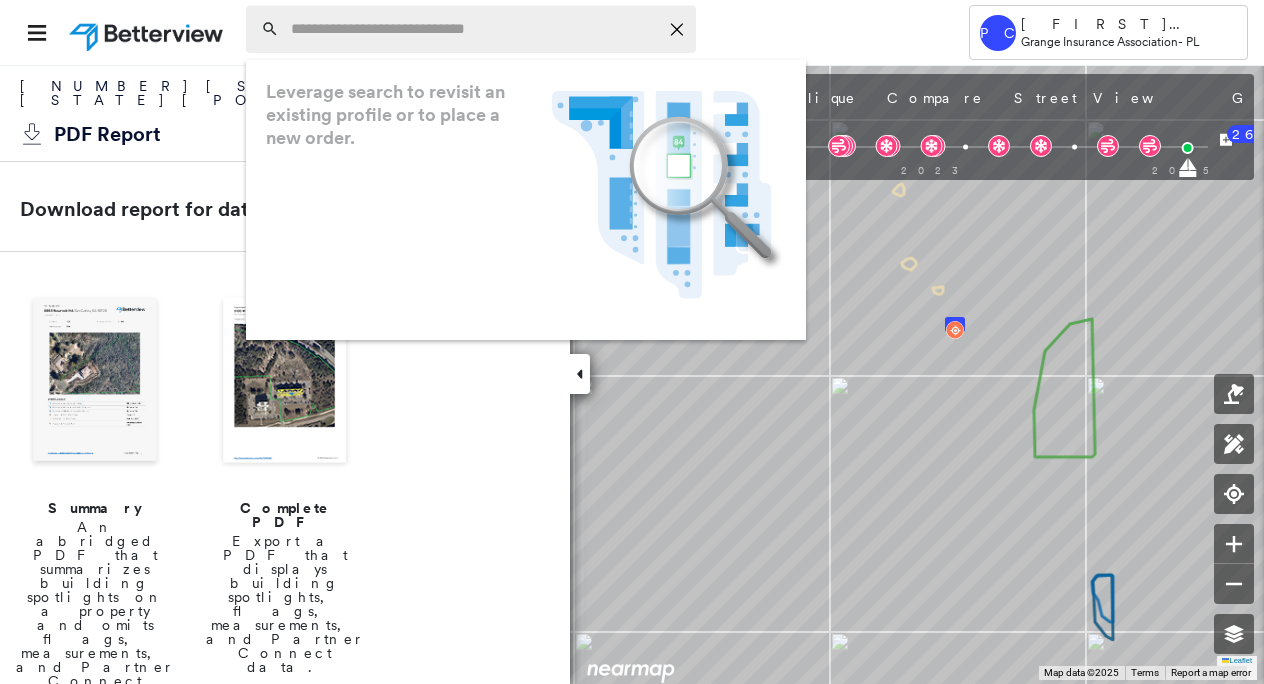 paste on "**********" 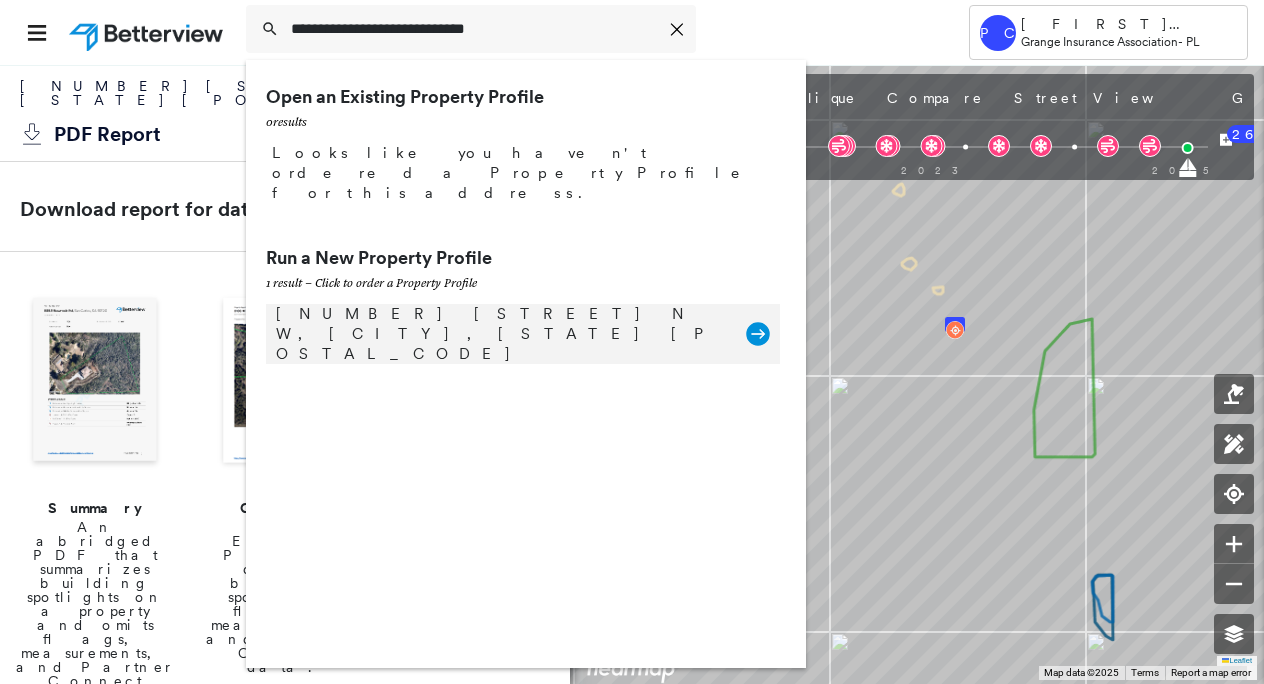 type on "**********" 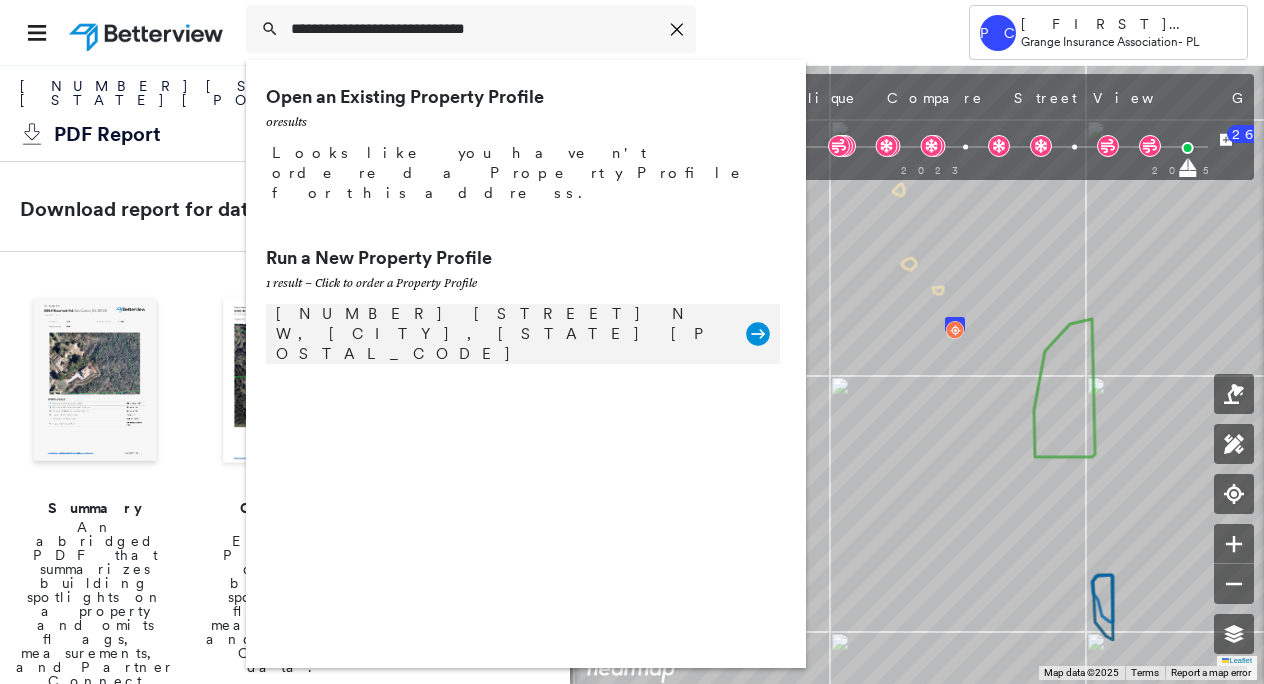 click on "[NUMBER] [STREET] NW, [CITY], [STATE] [POSTAL_CODE]" at bounding box center [501, 334] 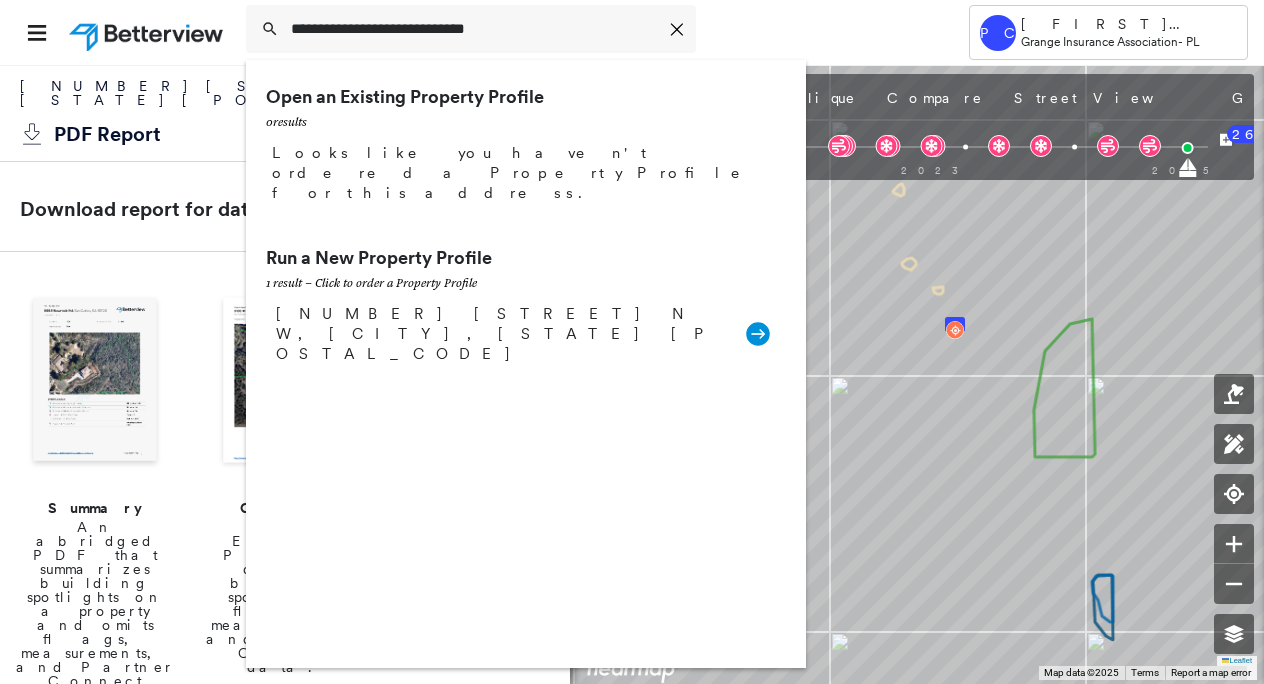 type 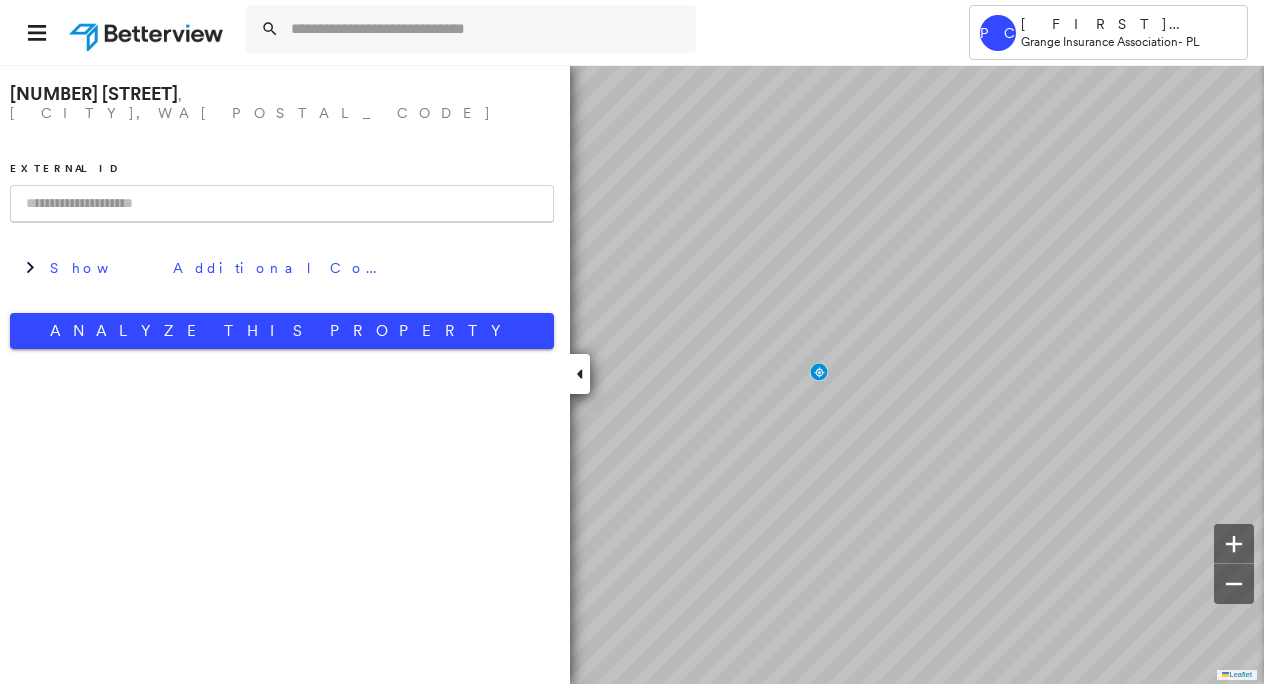 click at bounding box center (282, 204) 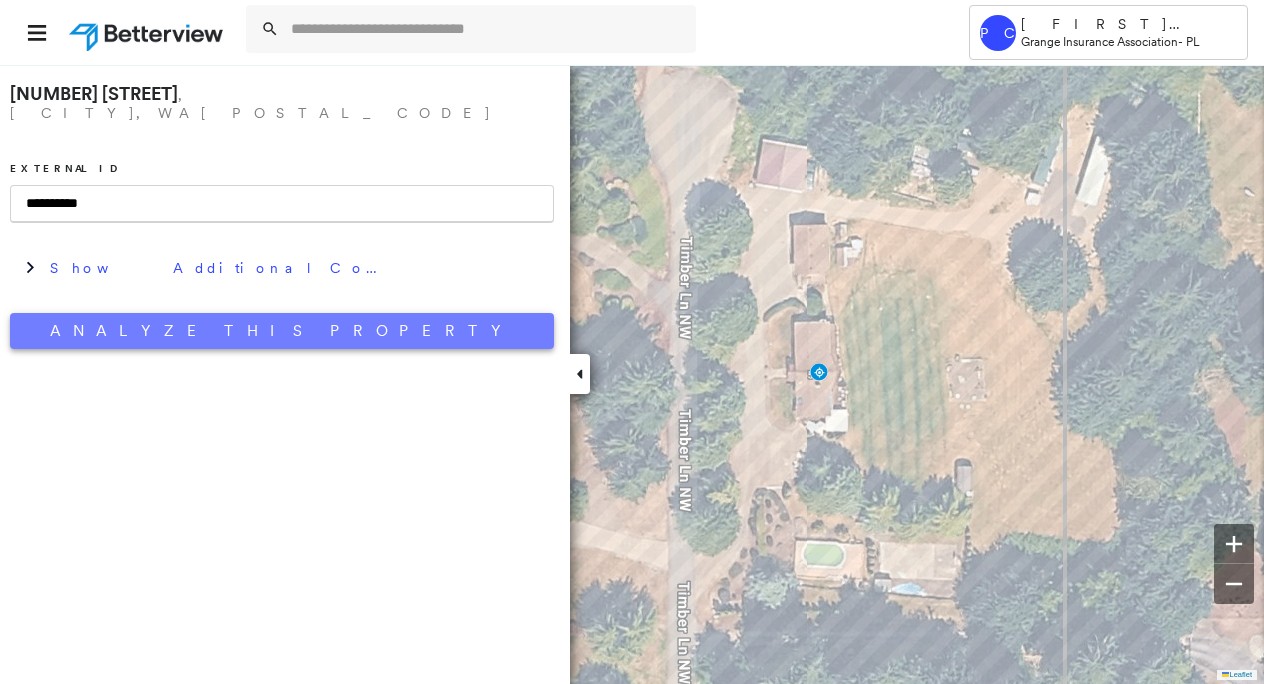 type on "**********" 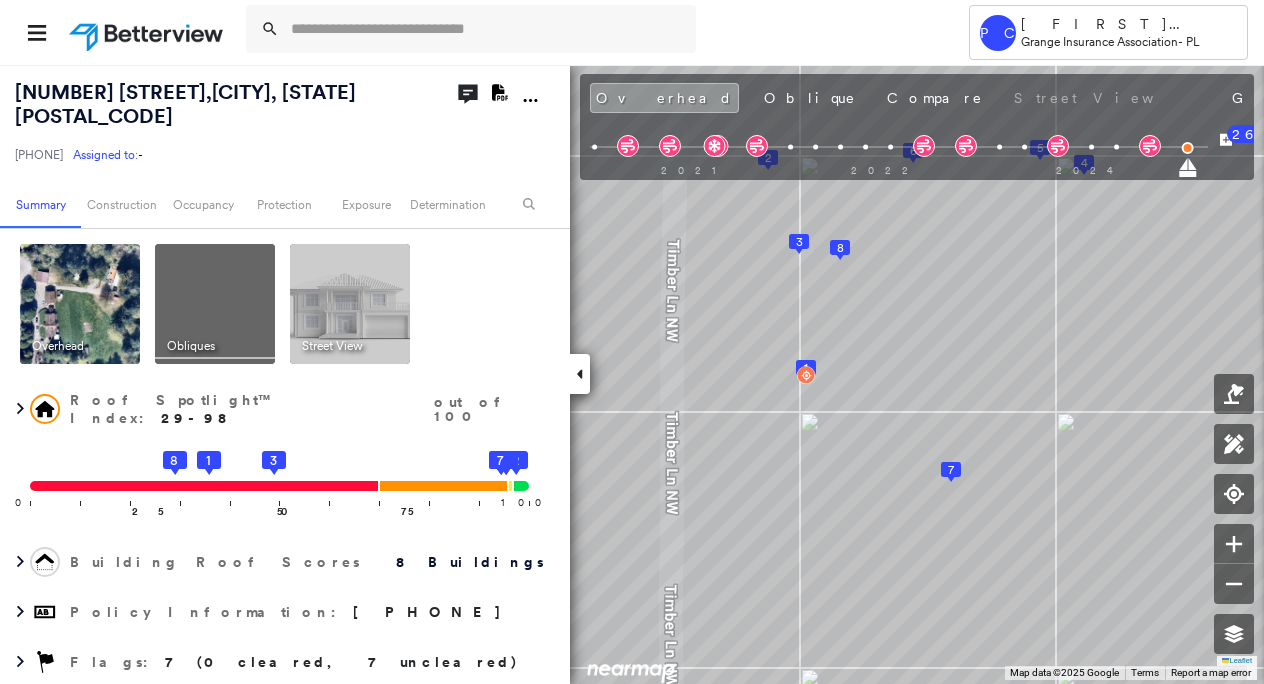 click on "Download PDF Report" 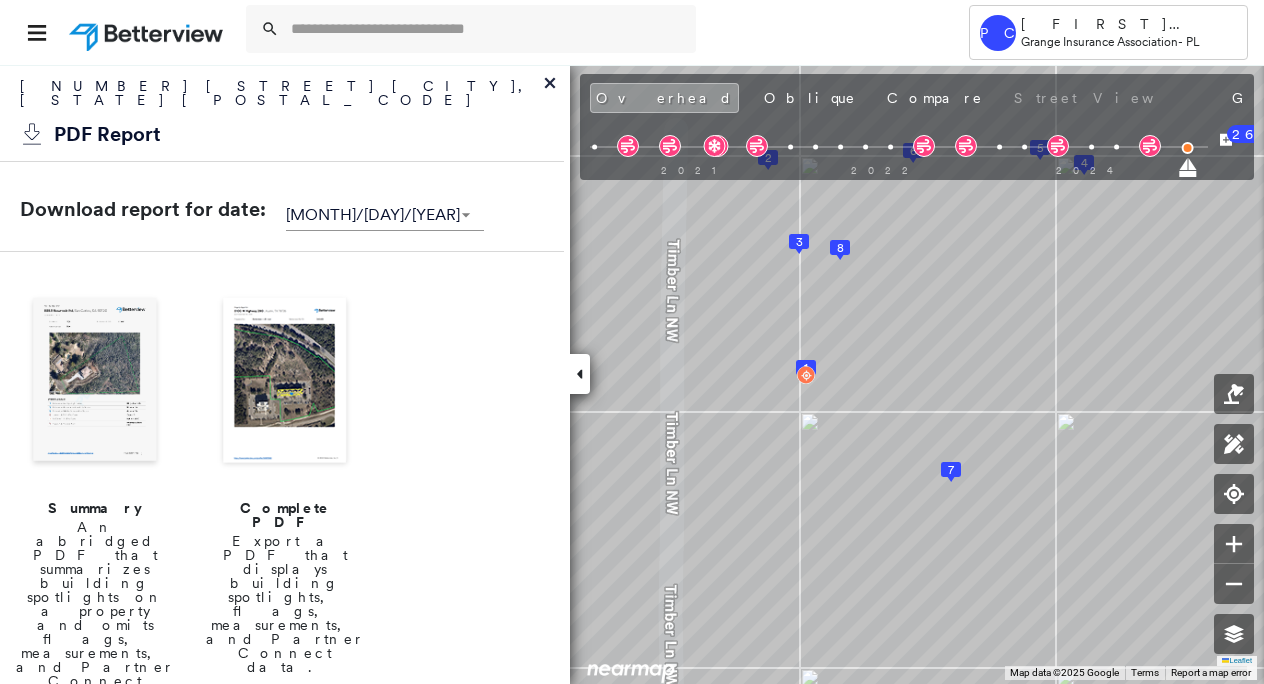 click at bounding box center [95, 382] 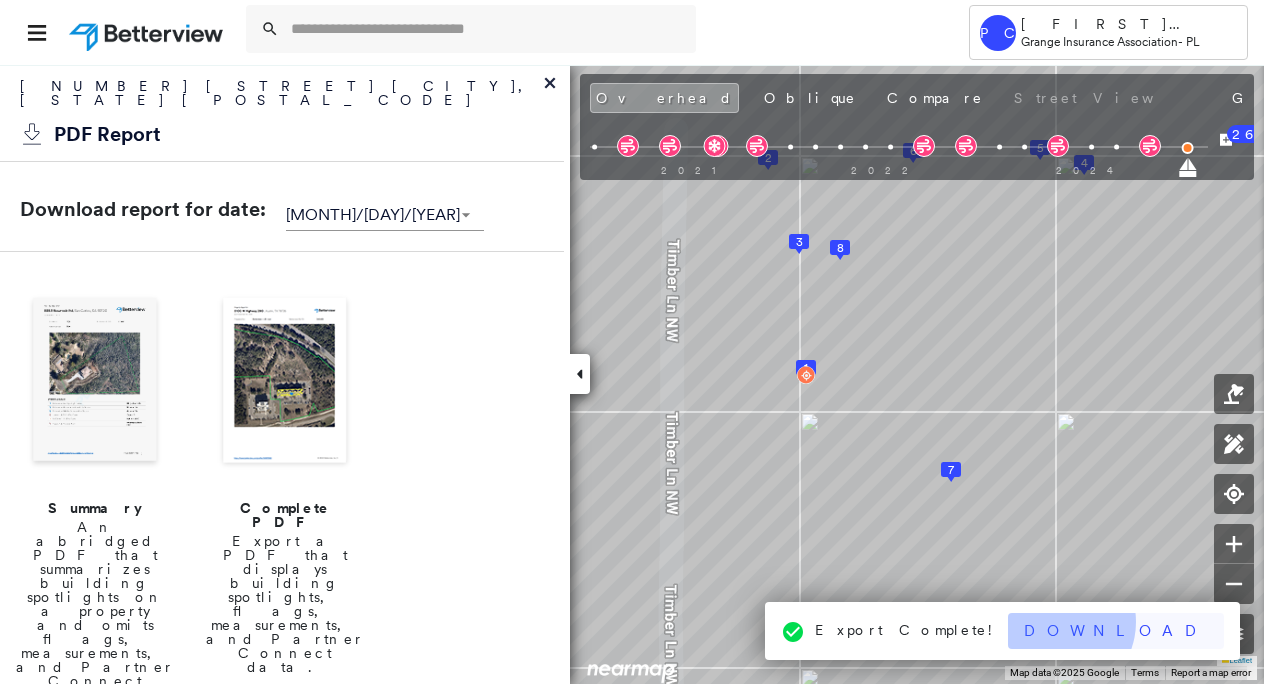 click on "Download" at bounding box center [1116, 631] 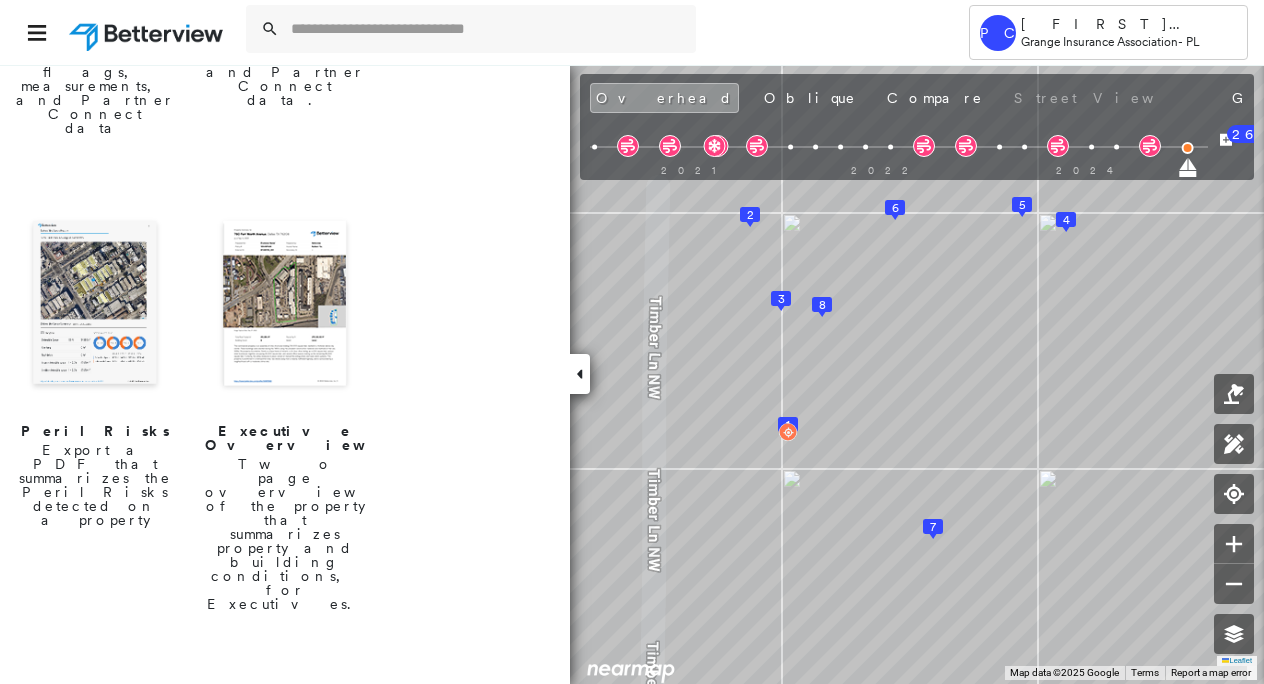 scroll, scrollTop: 675, scrollLeft: 0, axis: vertical 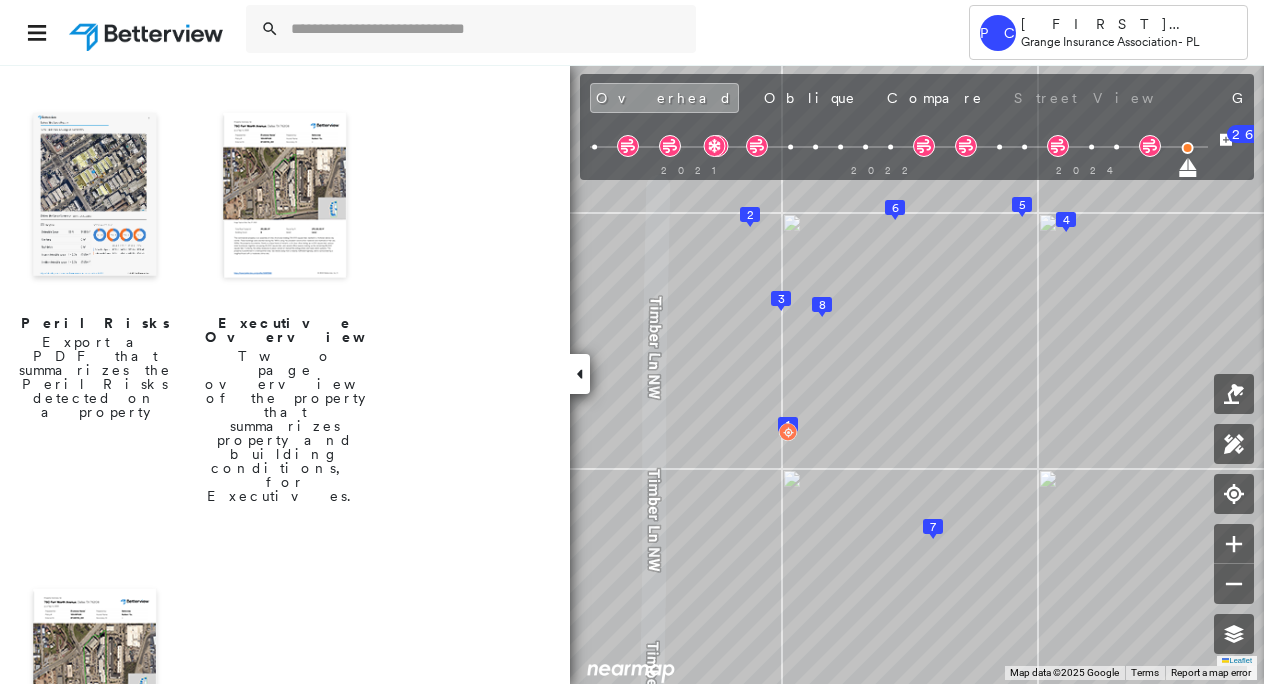 click at bounding box center [95, 673] 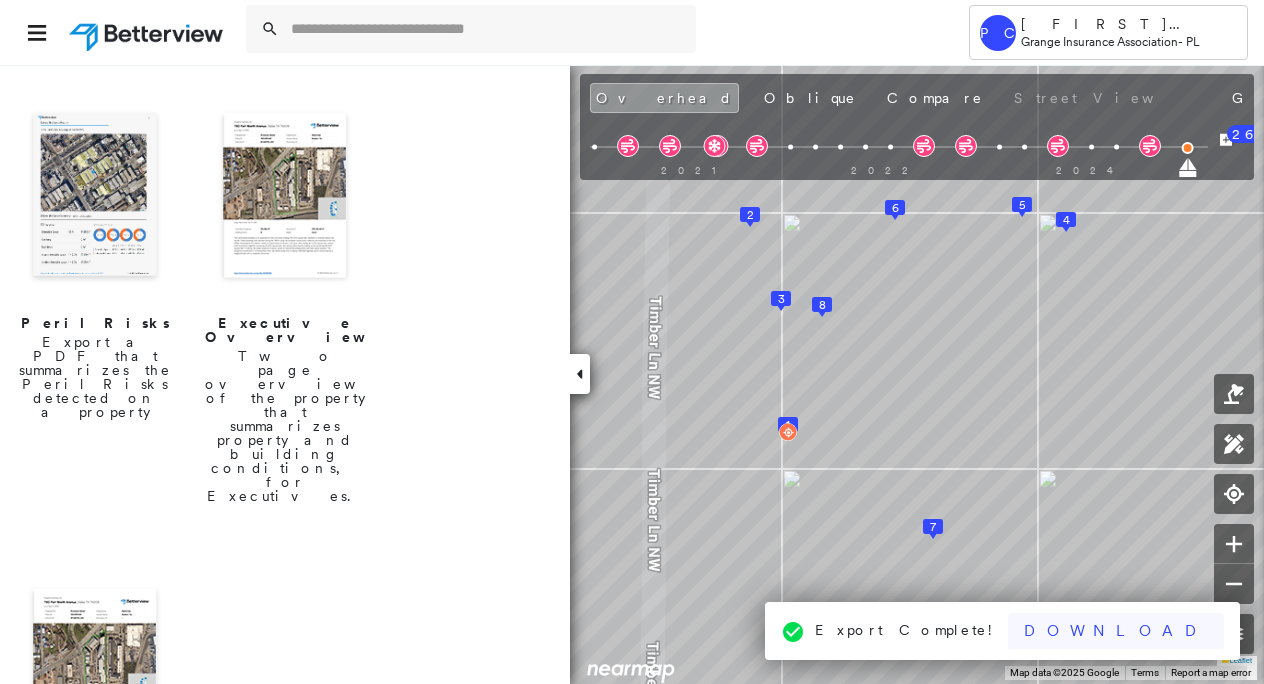 click on "Download" at bounding box center (1116, 631) 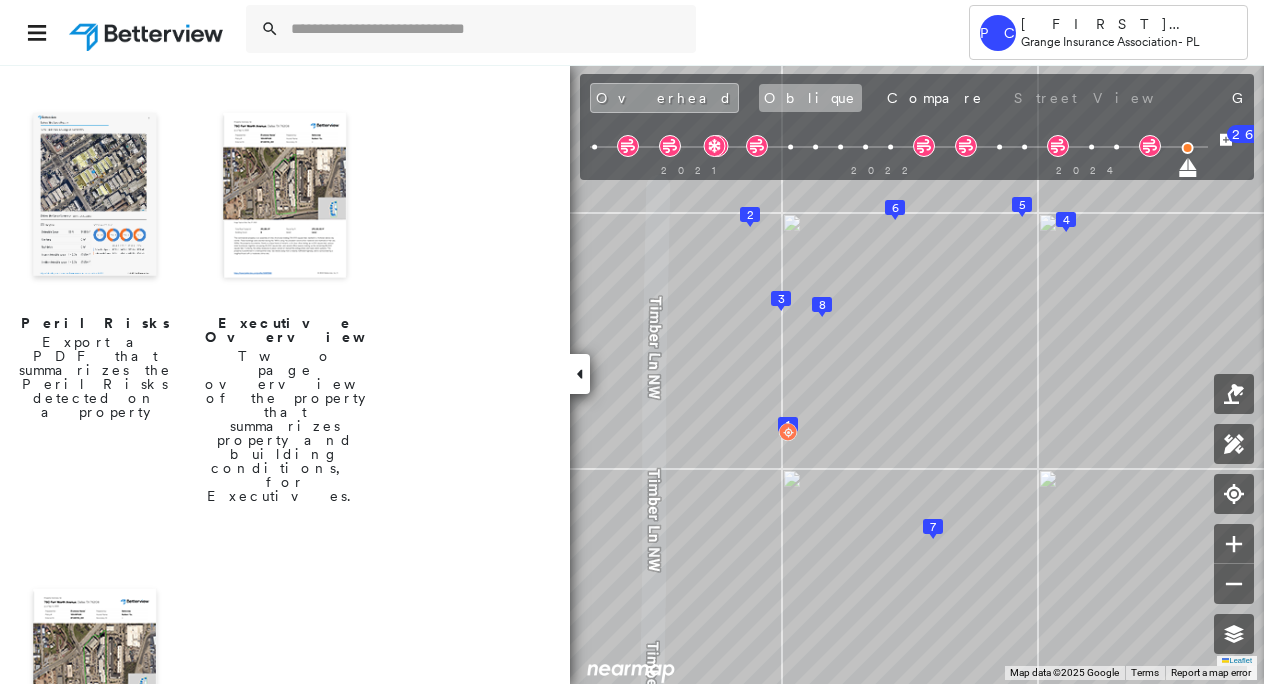 click on "Oblique" at bounding box center (810, 98) 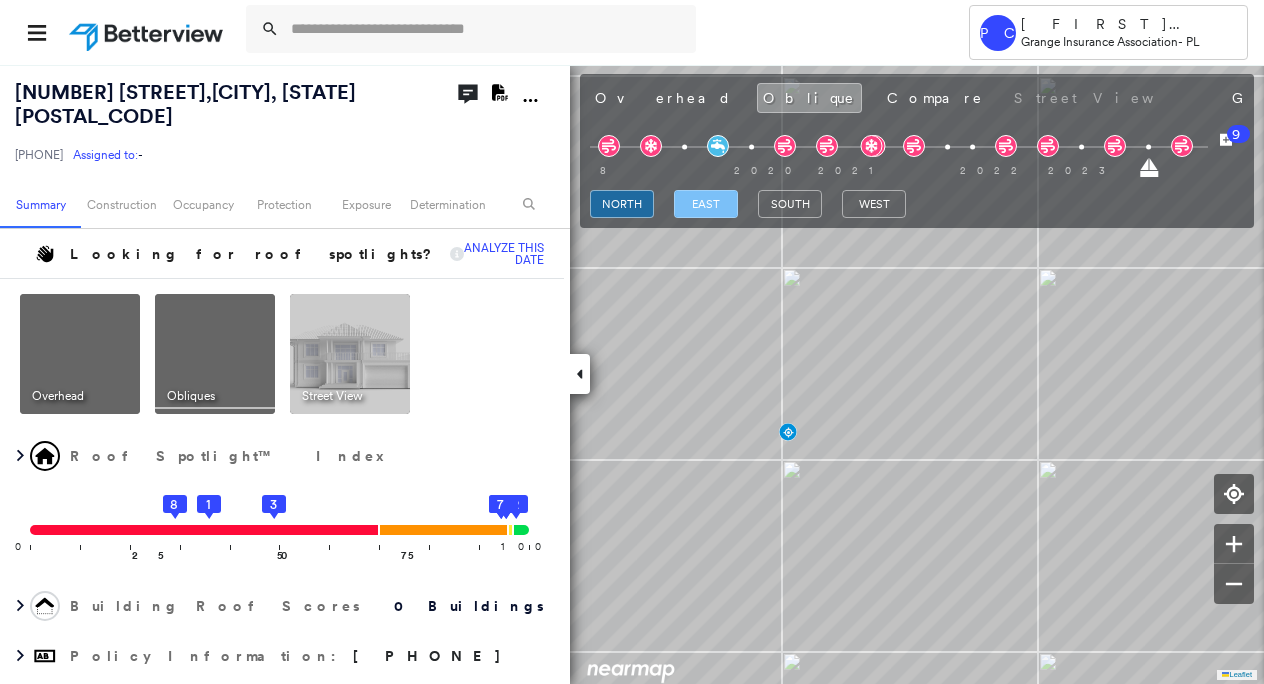 click on "east" at bounding box center [706, 204] 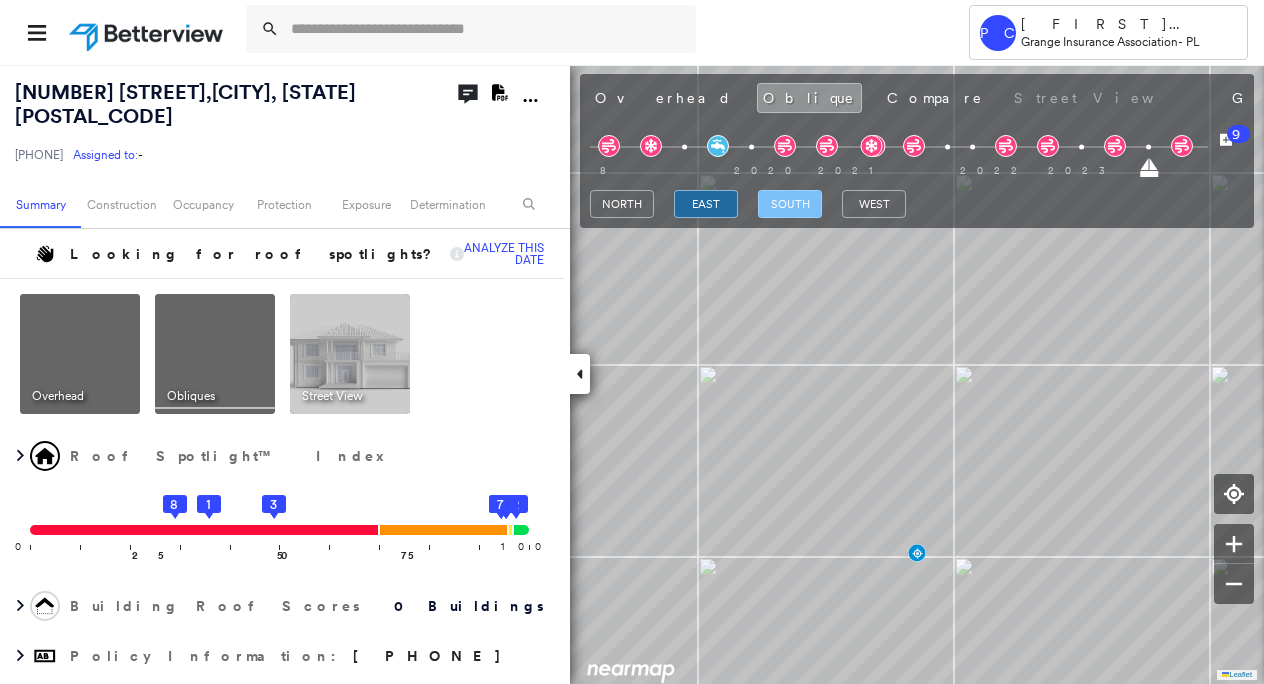 click on "south" at bounding box center (790, 204) 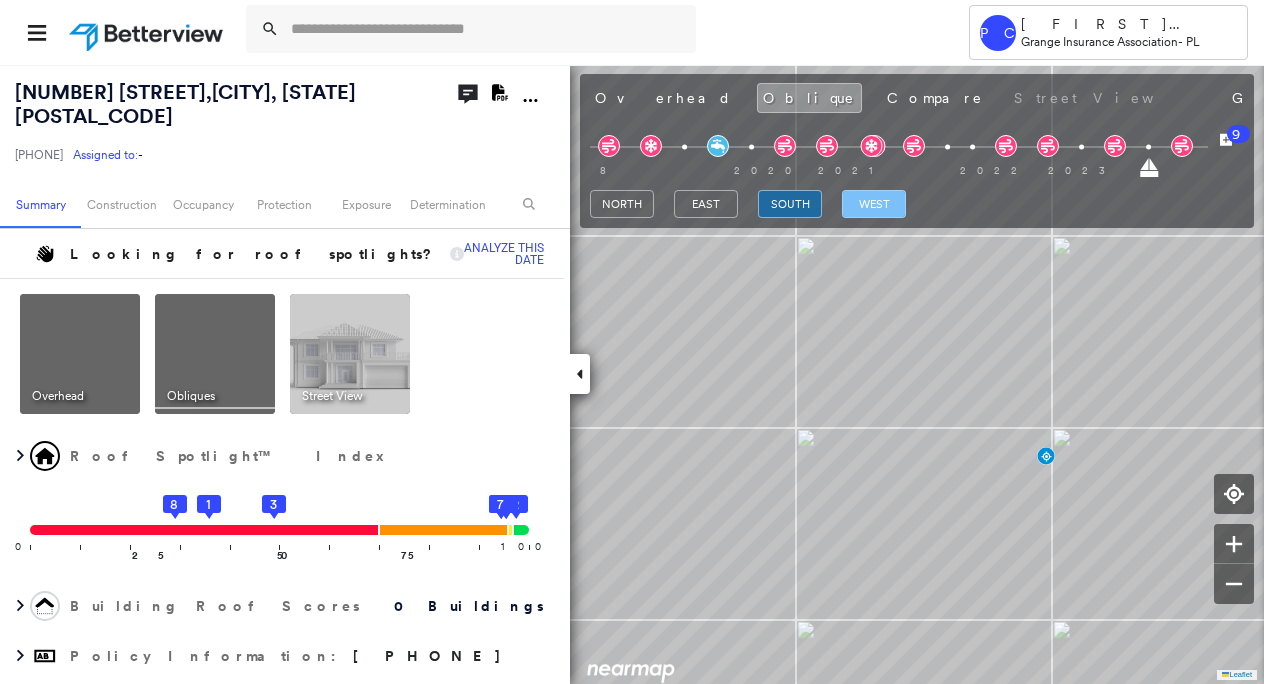 click on "west" at bounding box center [874, 204] 